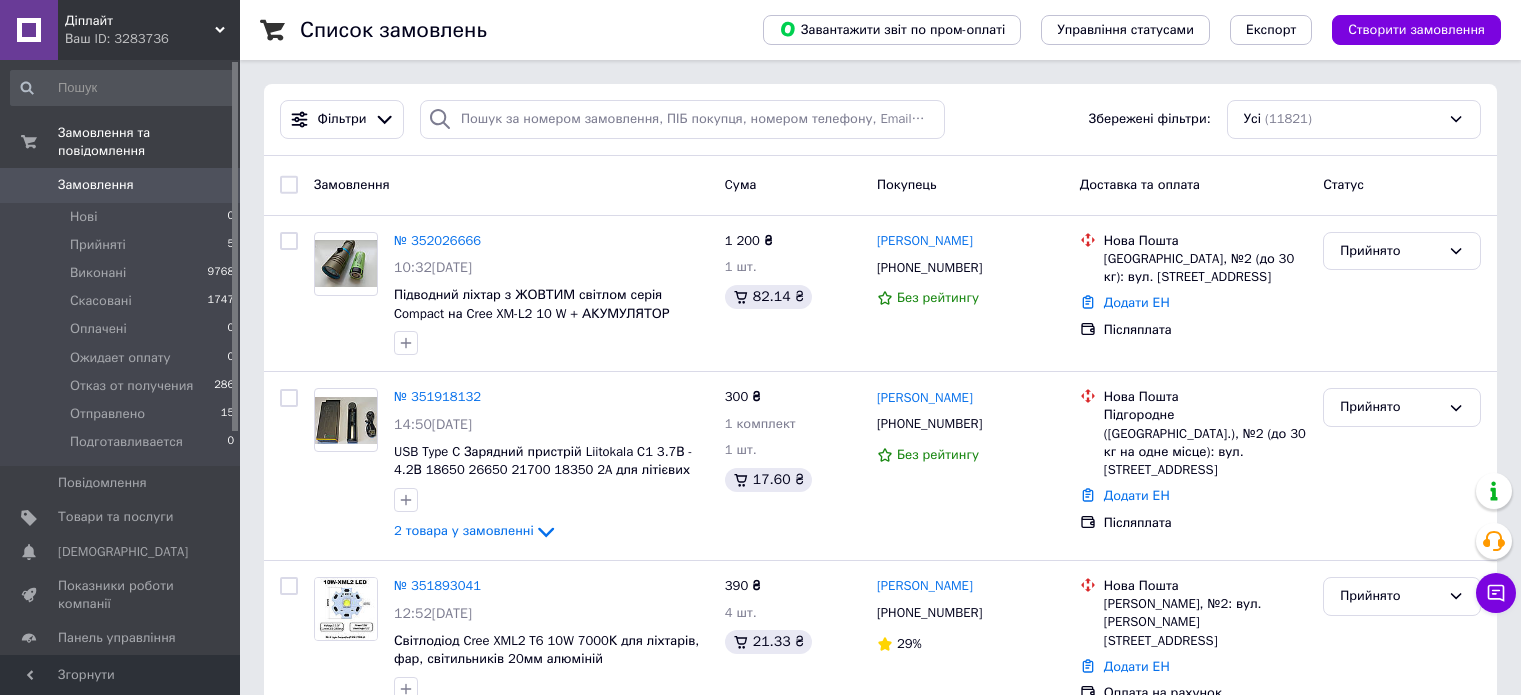 scroll, scrollTop: 0, scrollLeft: 0, axis: both 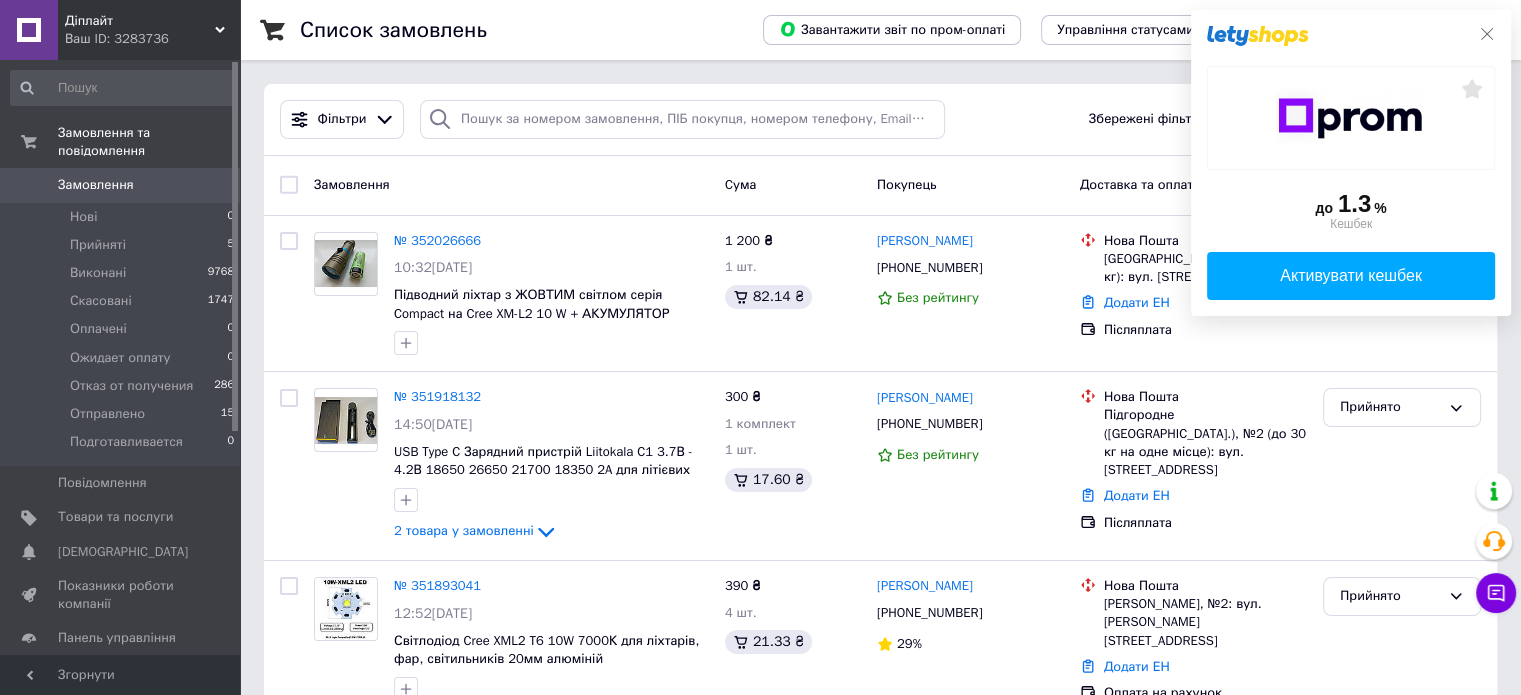 click 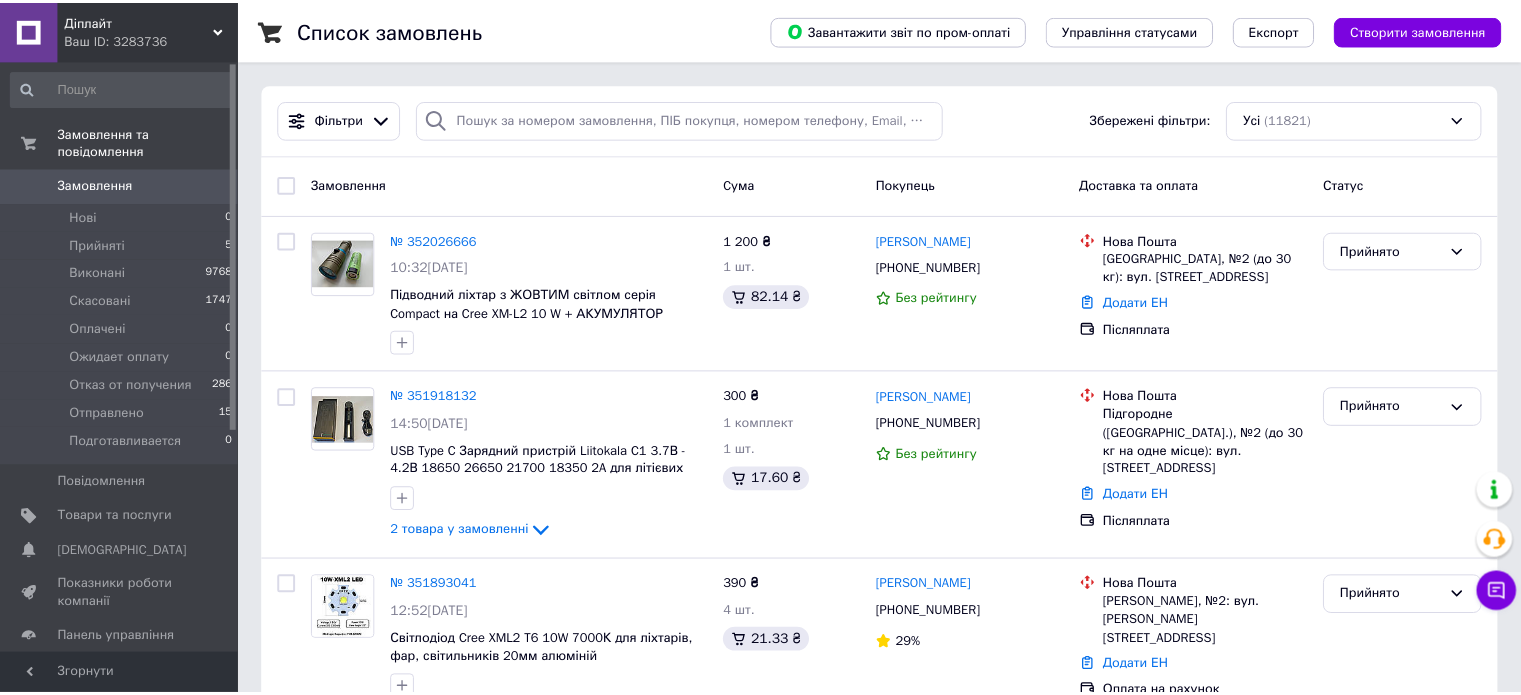 scroll, scrollTop: 0, scrollLeft: 0, axis: both 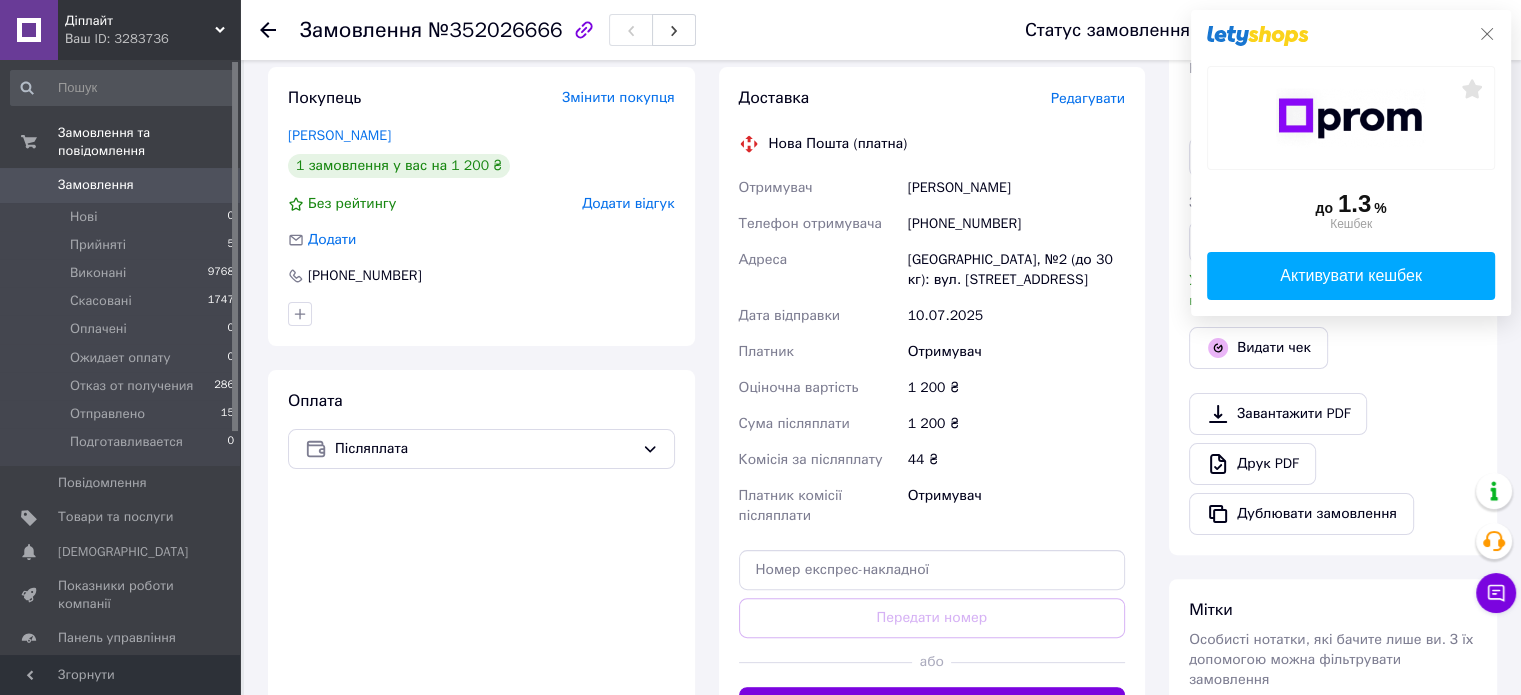 click 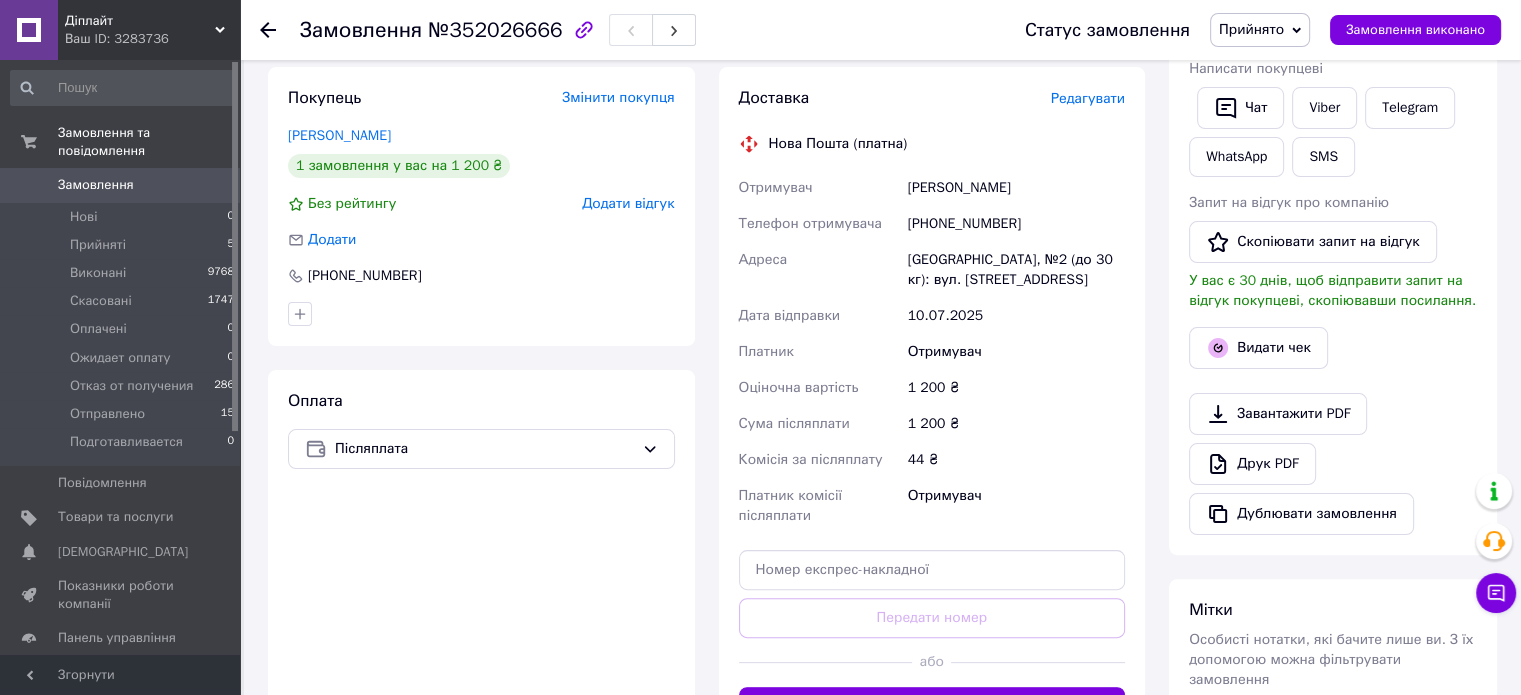 scroll, scrollTop: 600, scrollLeft: 0, axis: vertical 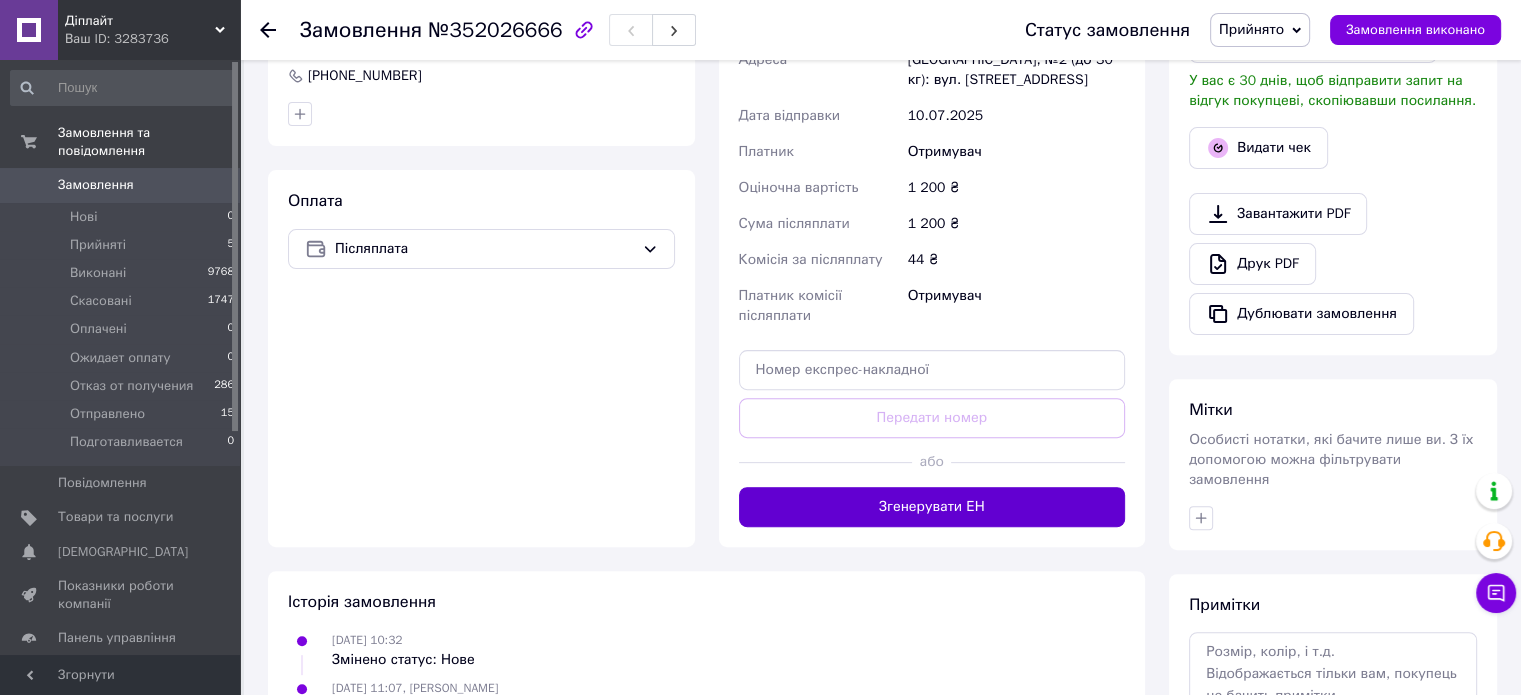 click on "Згенерувати ЕН" at bounding box center (932, 507) 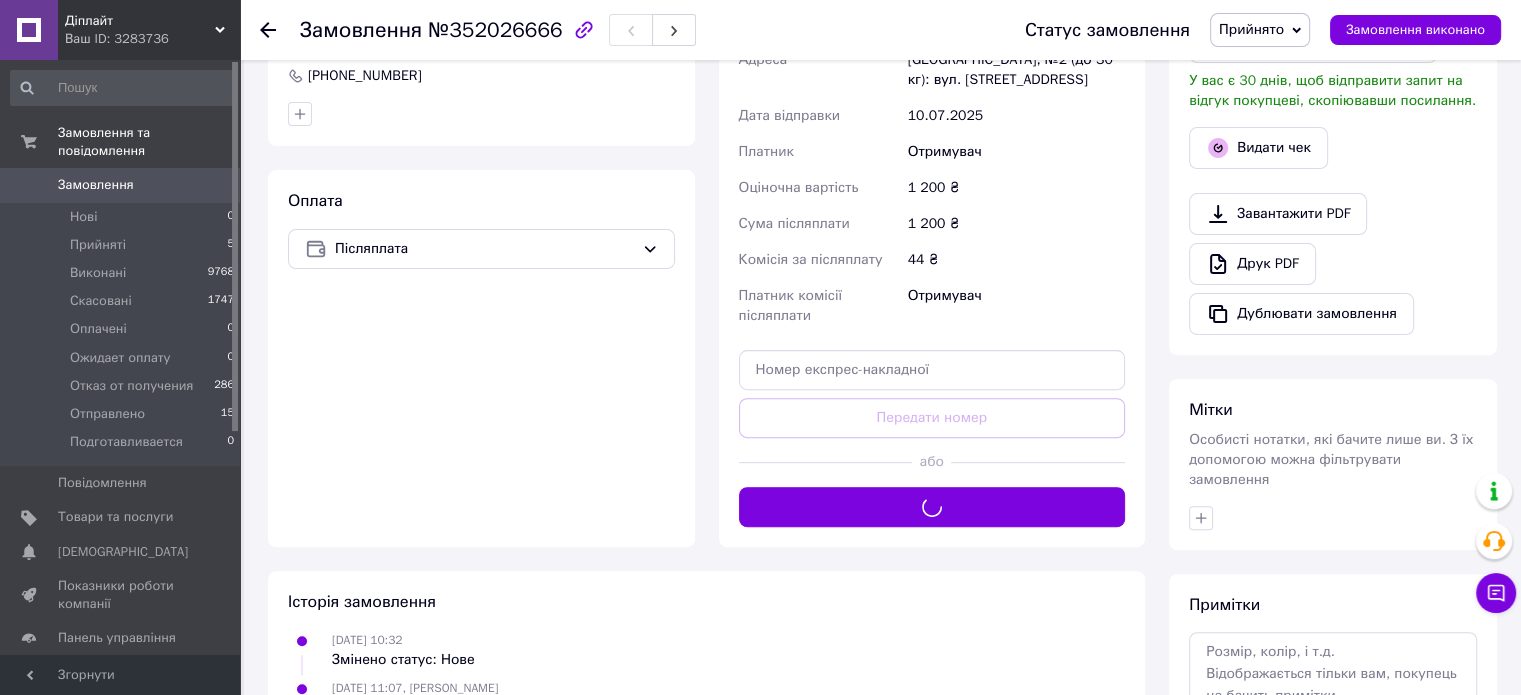 click on "Прийнято" at bounding box center [1251, 29] 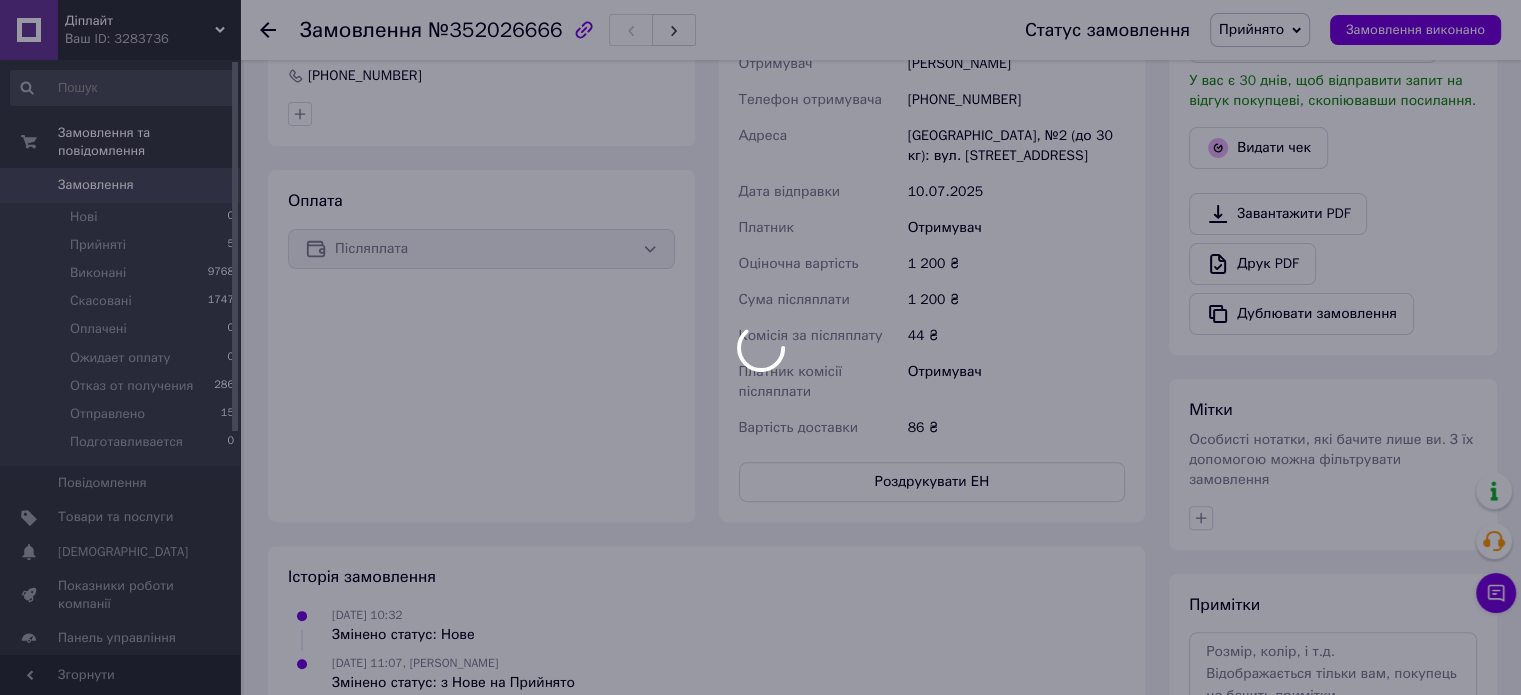 click at bounding box center [760, 347] 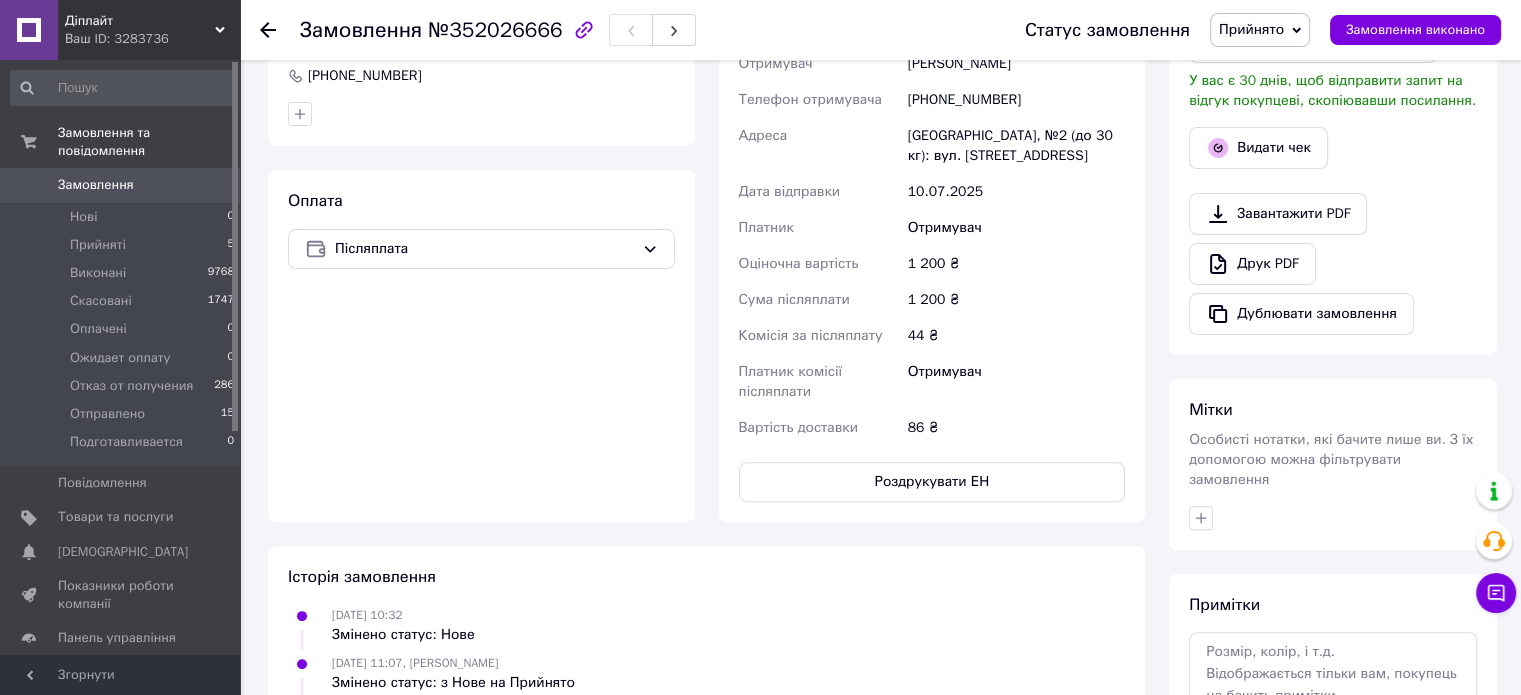 click on "Прийнято" at bounding box center [1251, 29] 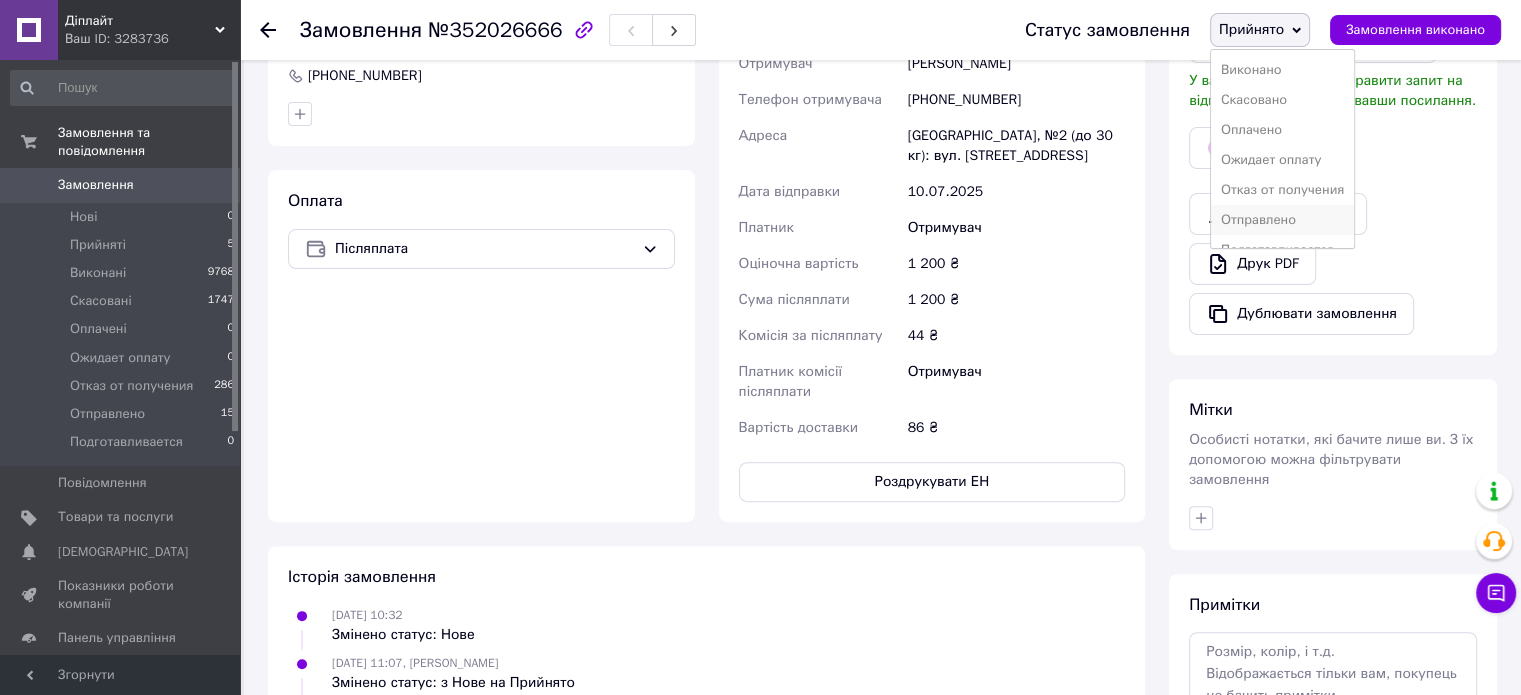 click on "Отправлено" at bounding box center [1282, 220] 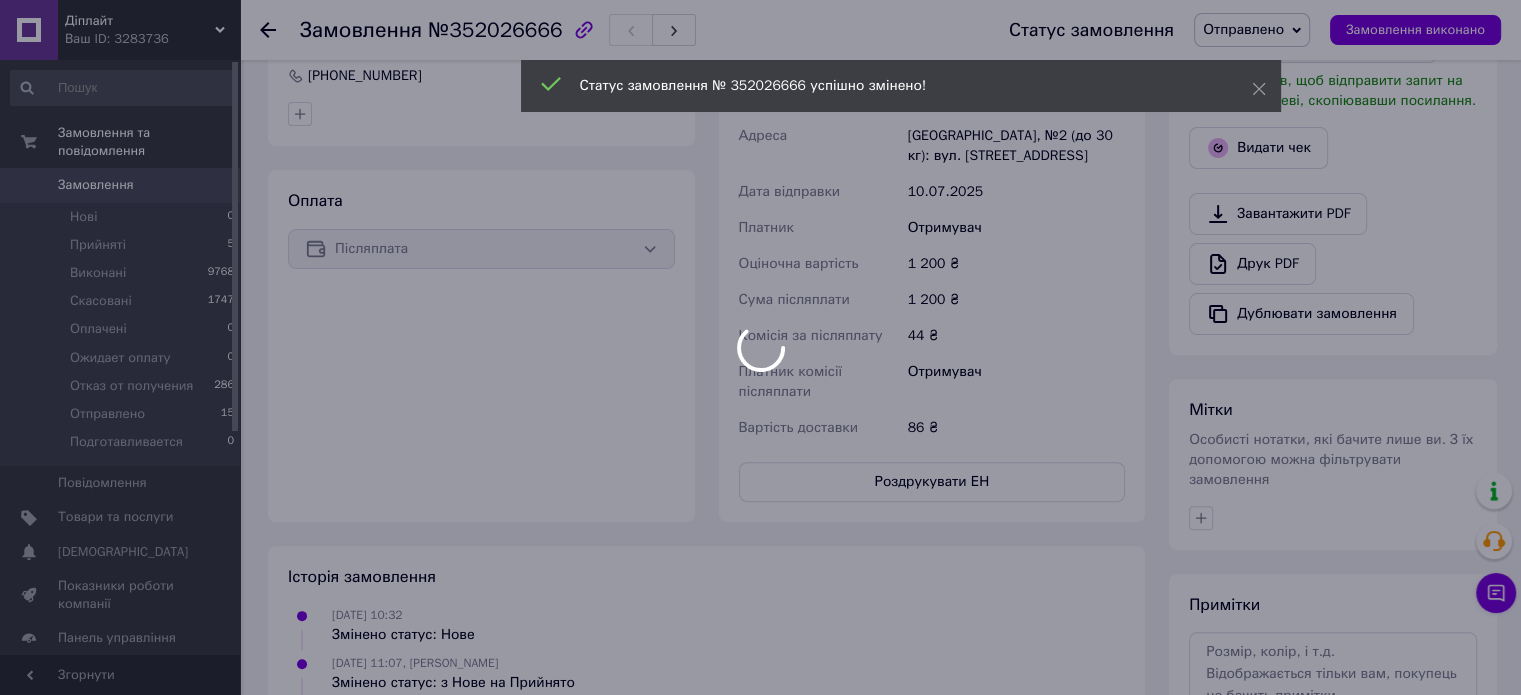 scroll, scrollTop: 400, scrollLeft: 0, axis: vertical 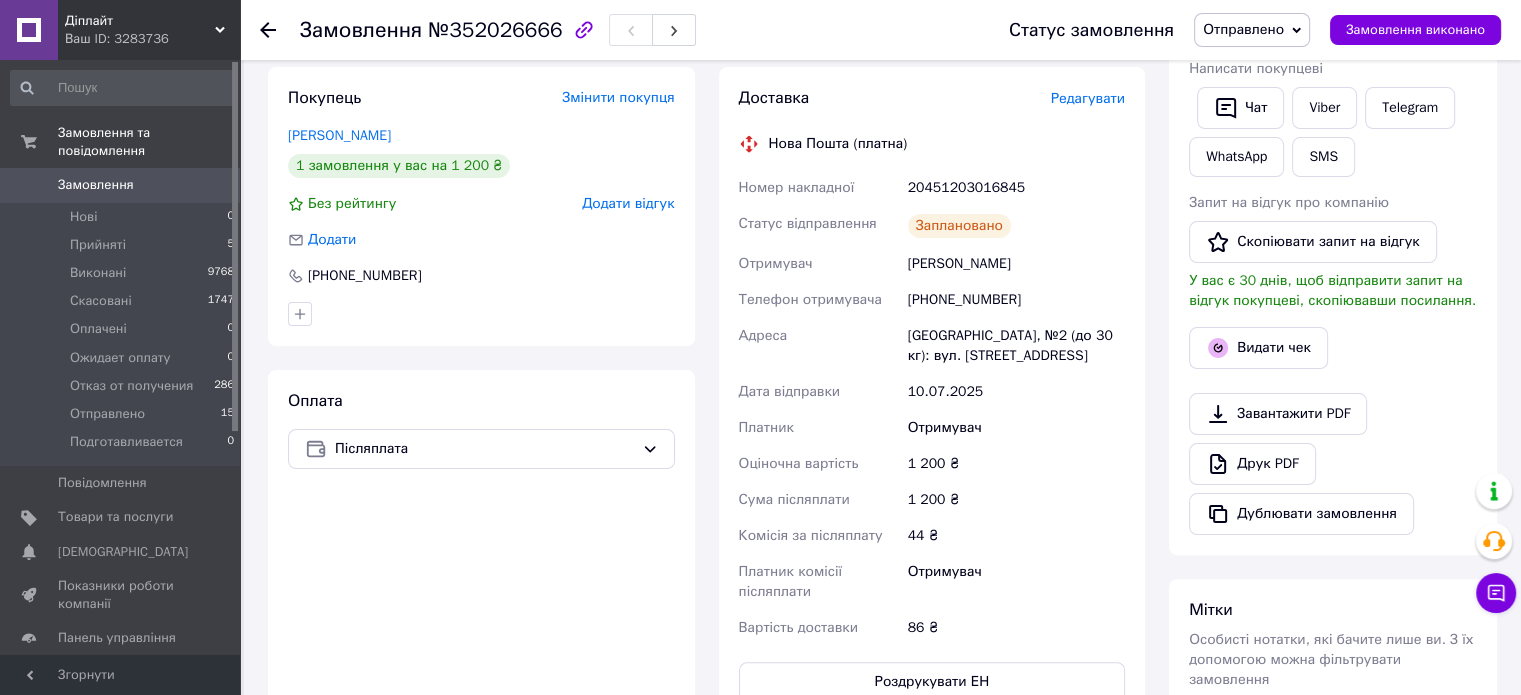 click on "Замовлення" at bounding box center (96, 185) 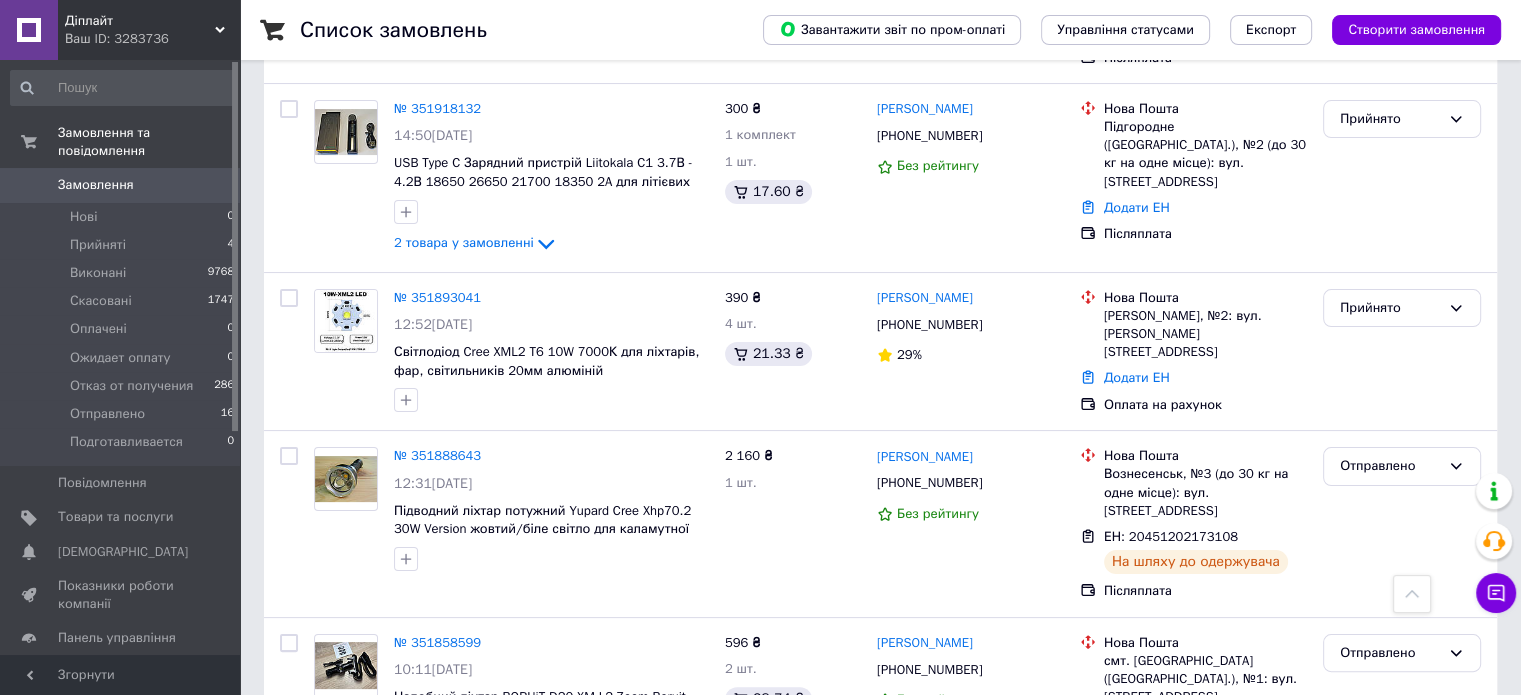 scroll, scrollTop: 600, scrollLeft: 0, axis: vertical 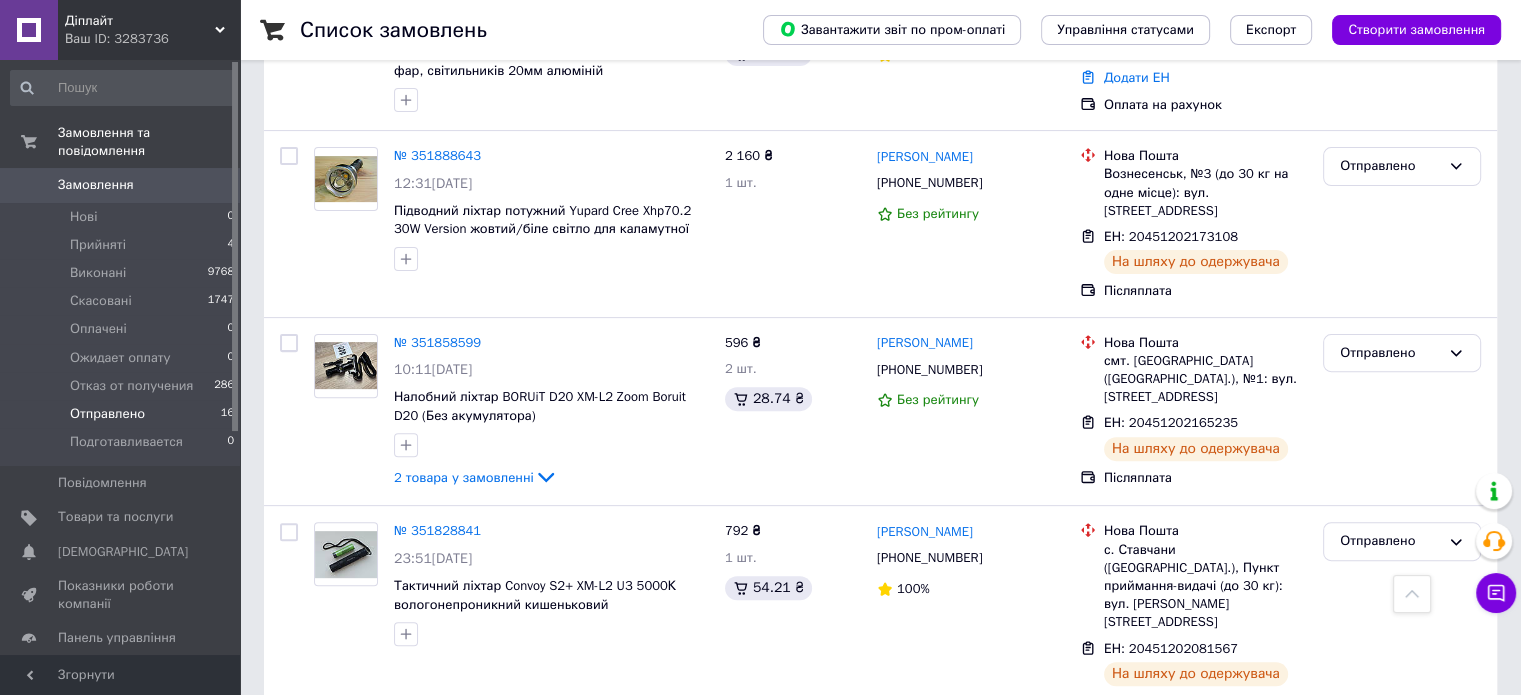 click on "Отправлено 16" at bounding box center (123, 414) 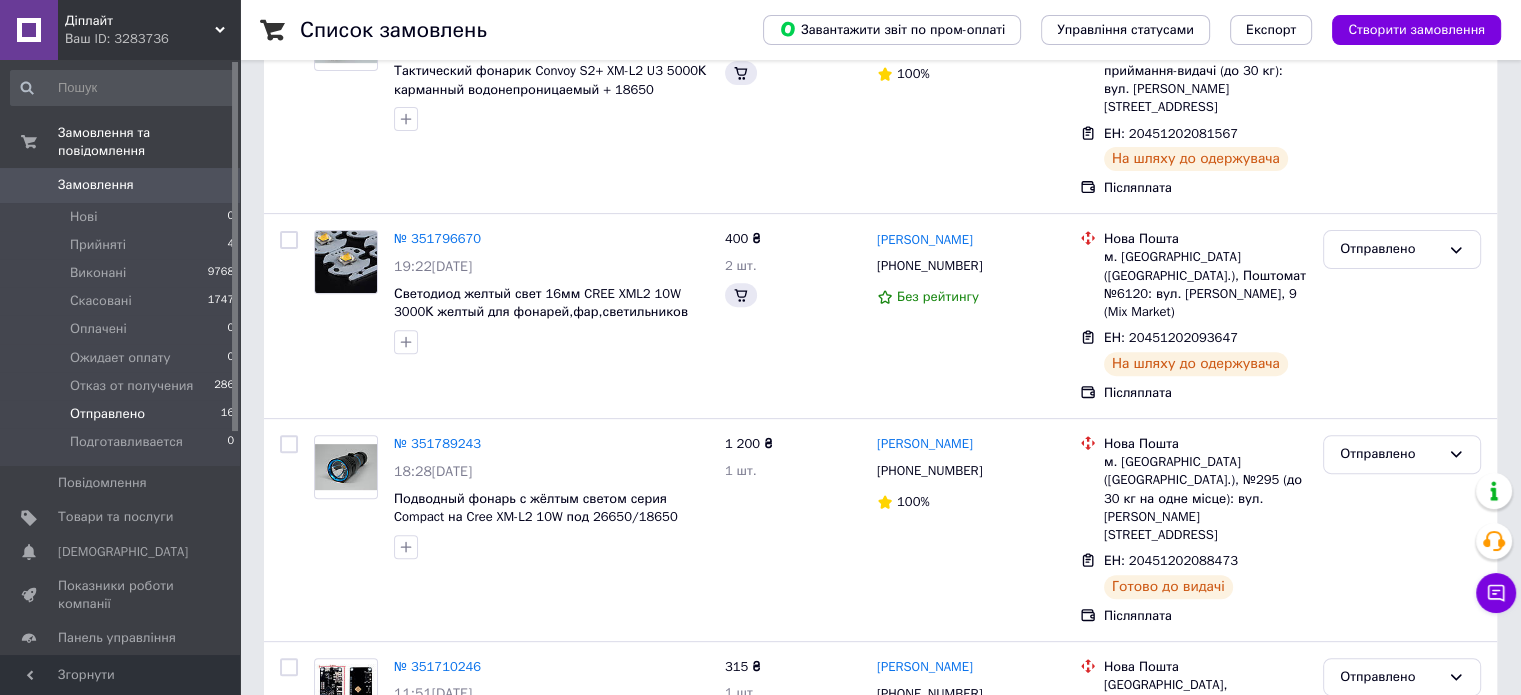 scroll, scrollTop: 0, scrollLeft: 0, axis: both 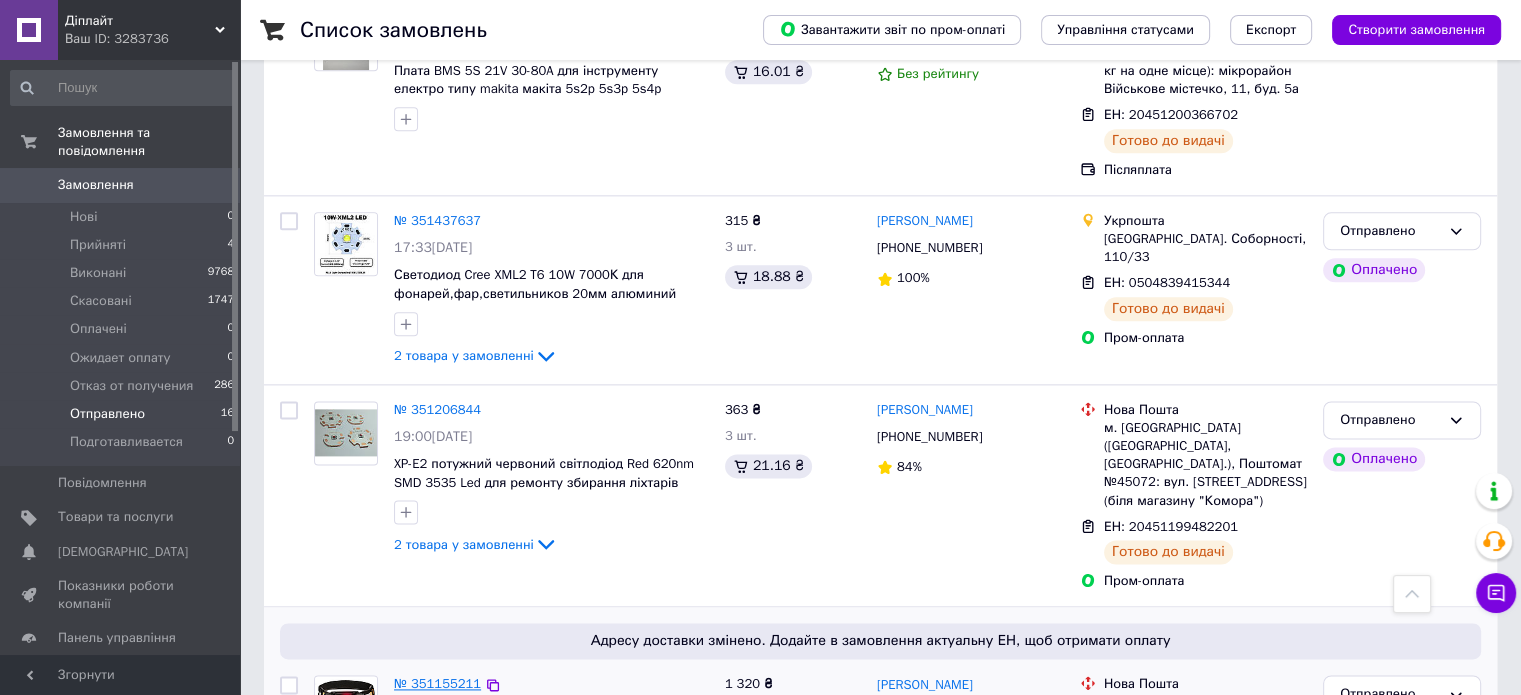 click on "№ 351155211" at bounding box center [437, 683] 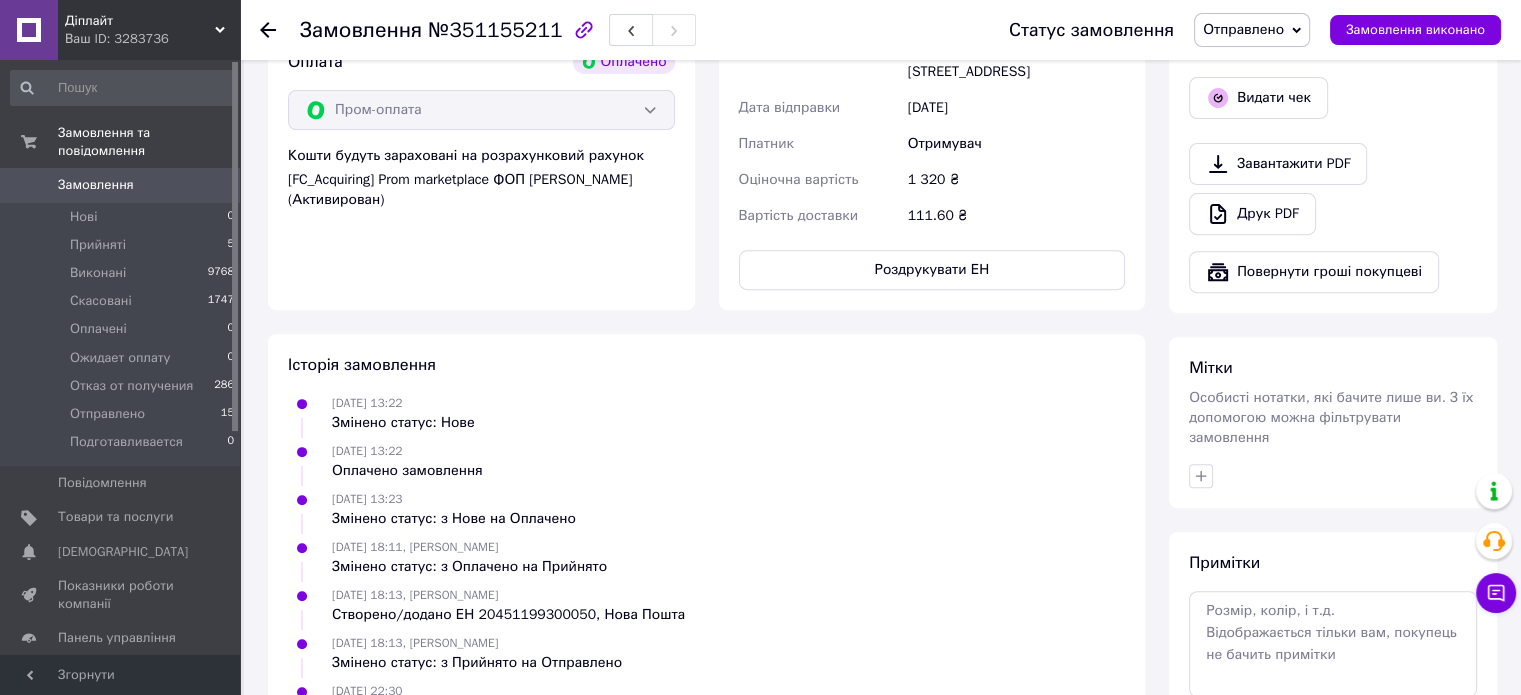 scroll, scrollTop: 426, scrollLeft: 0, axis: vertical 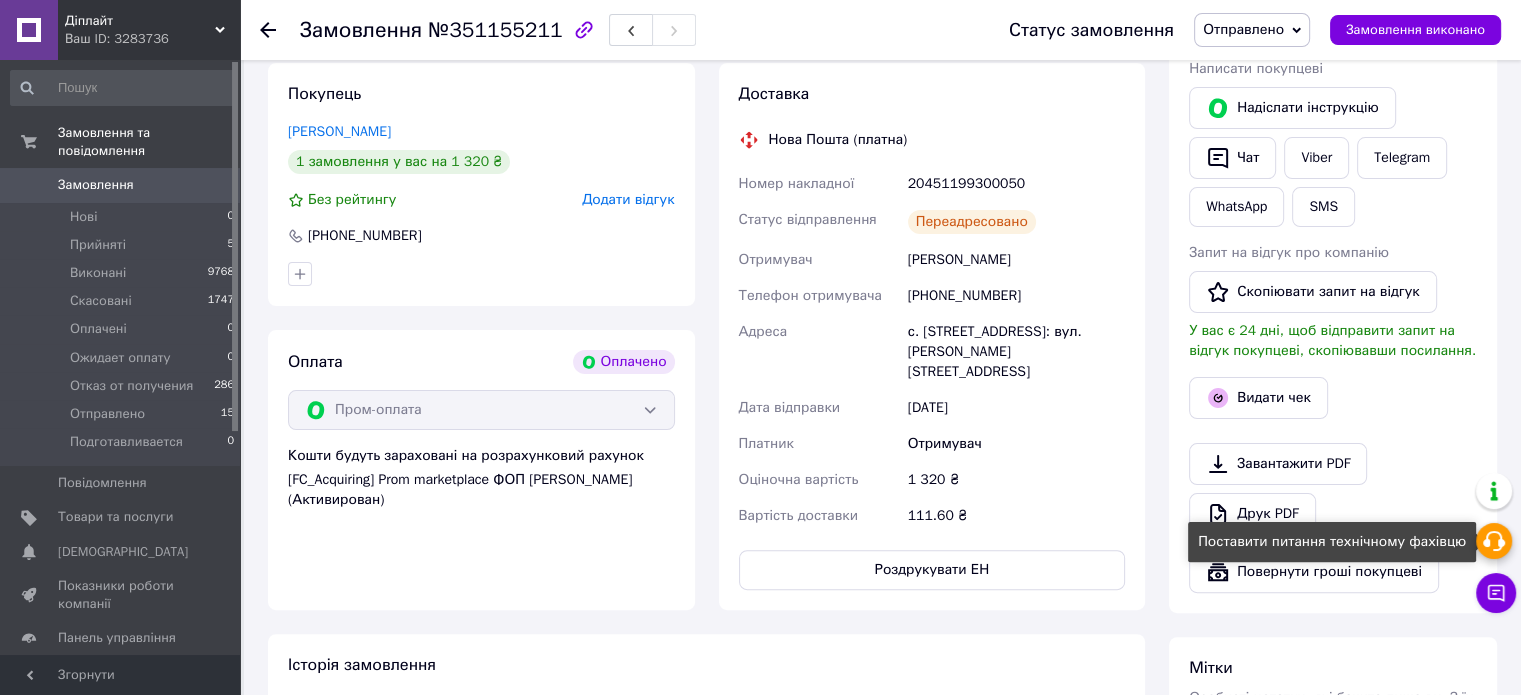 click 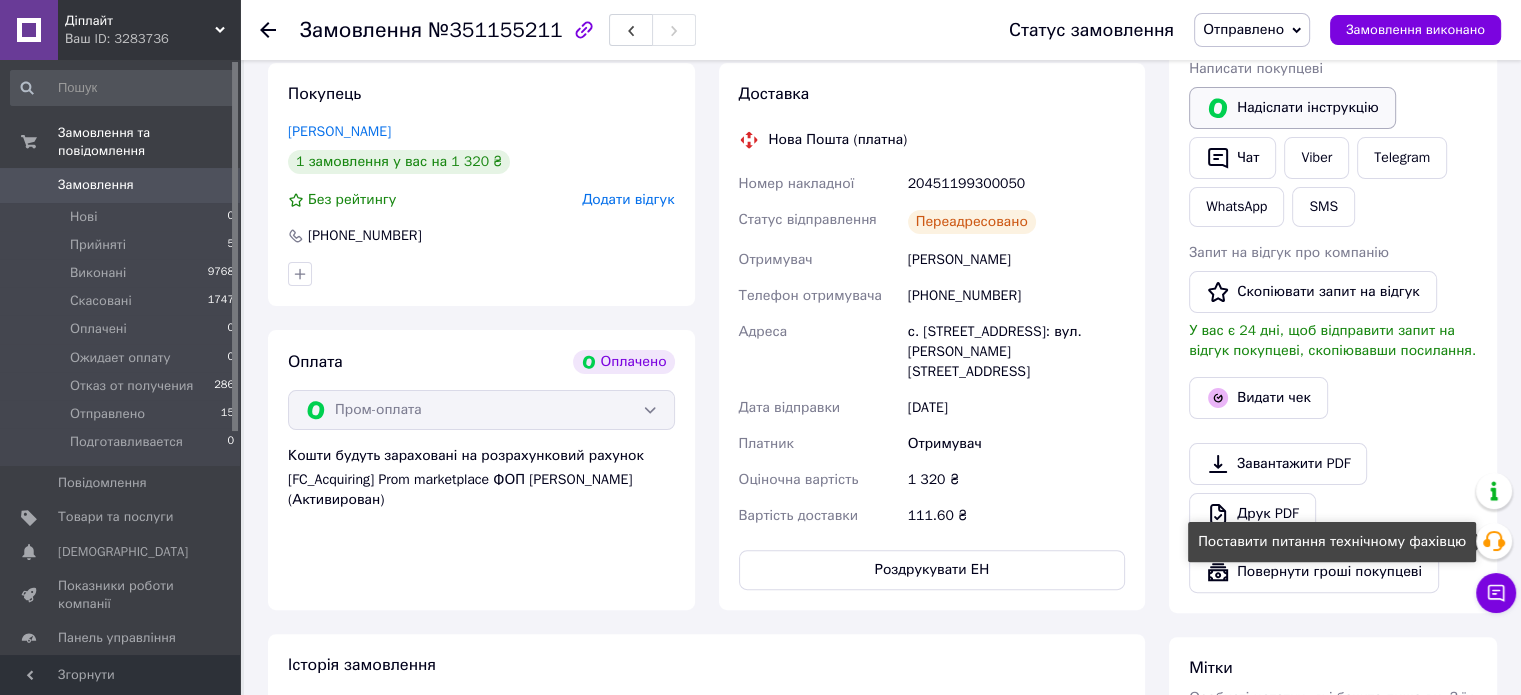 click on "Viber" at bounding box center (1316, 158) 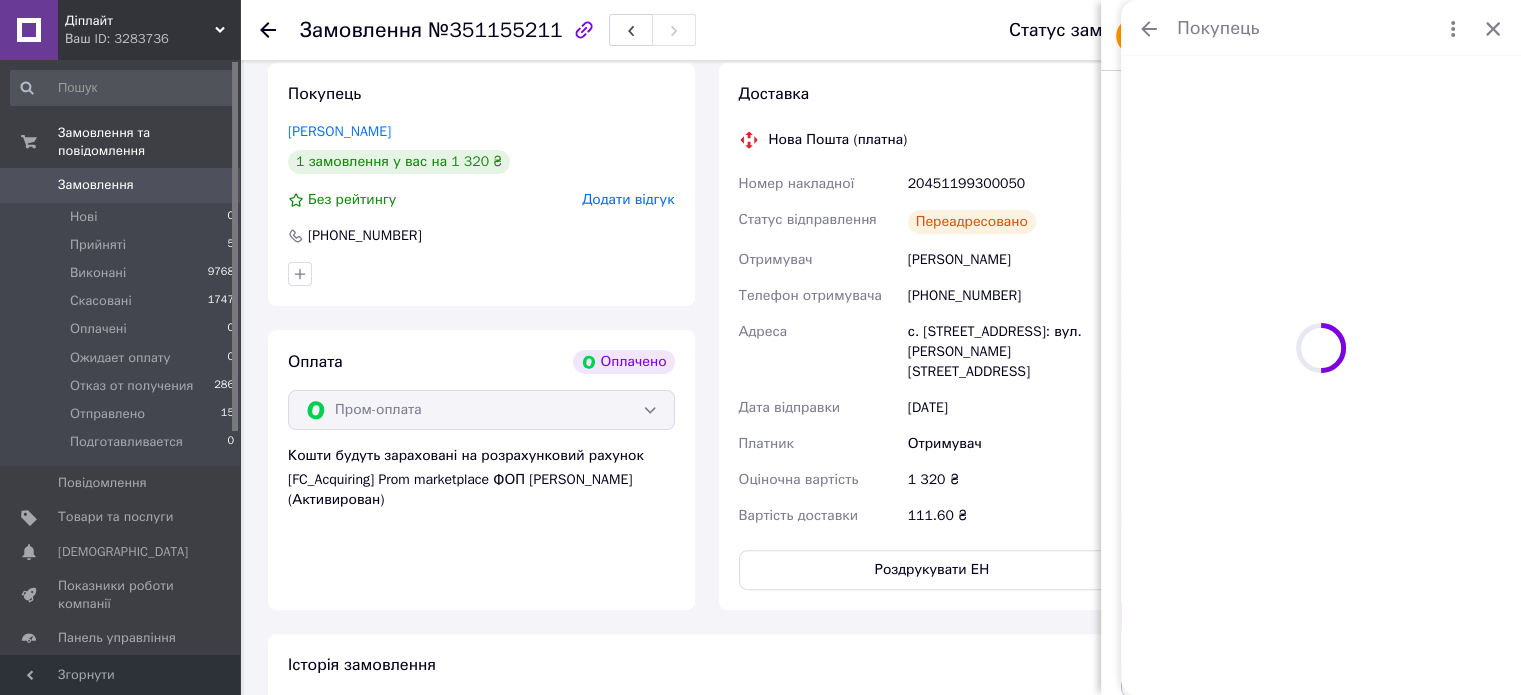 scroll, scrollTop: 226, scrollLeft: 0, axis: vertical 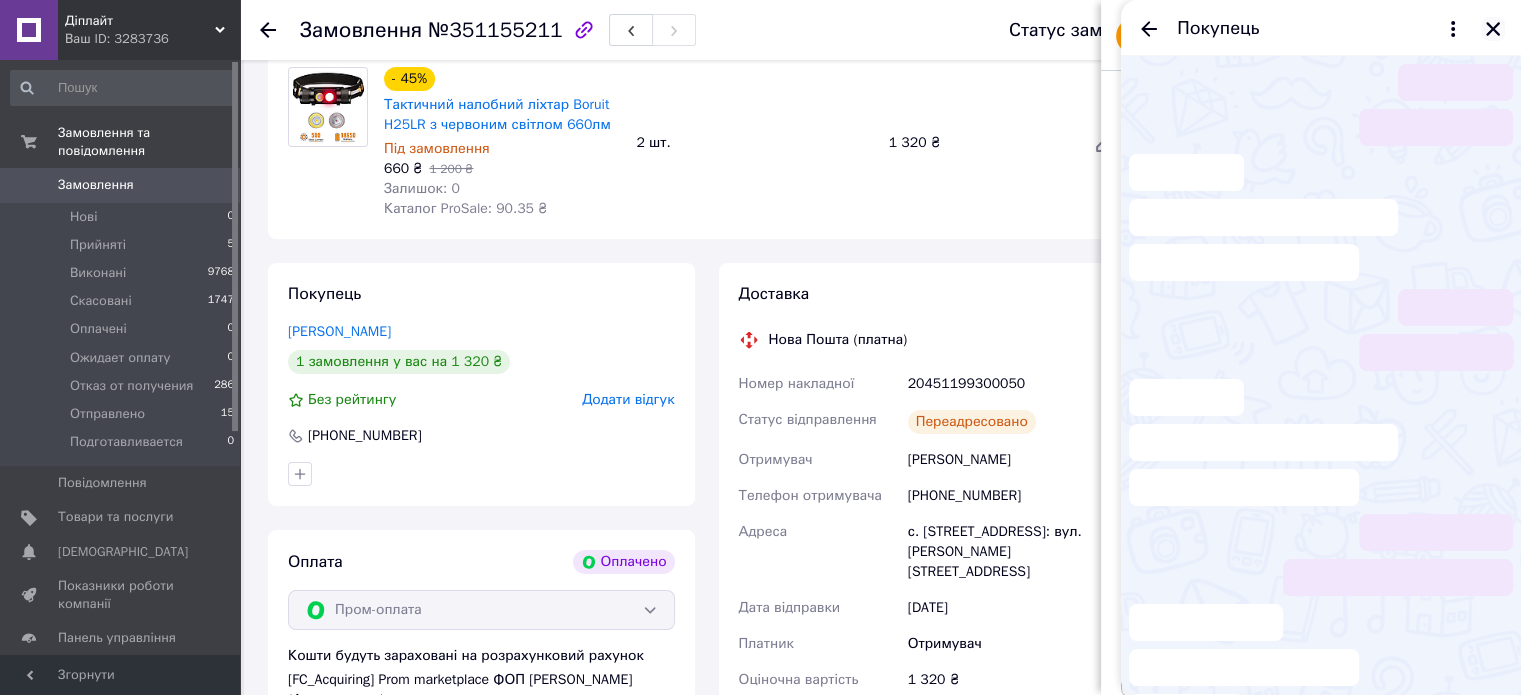 click 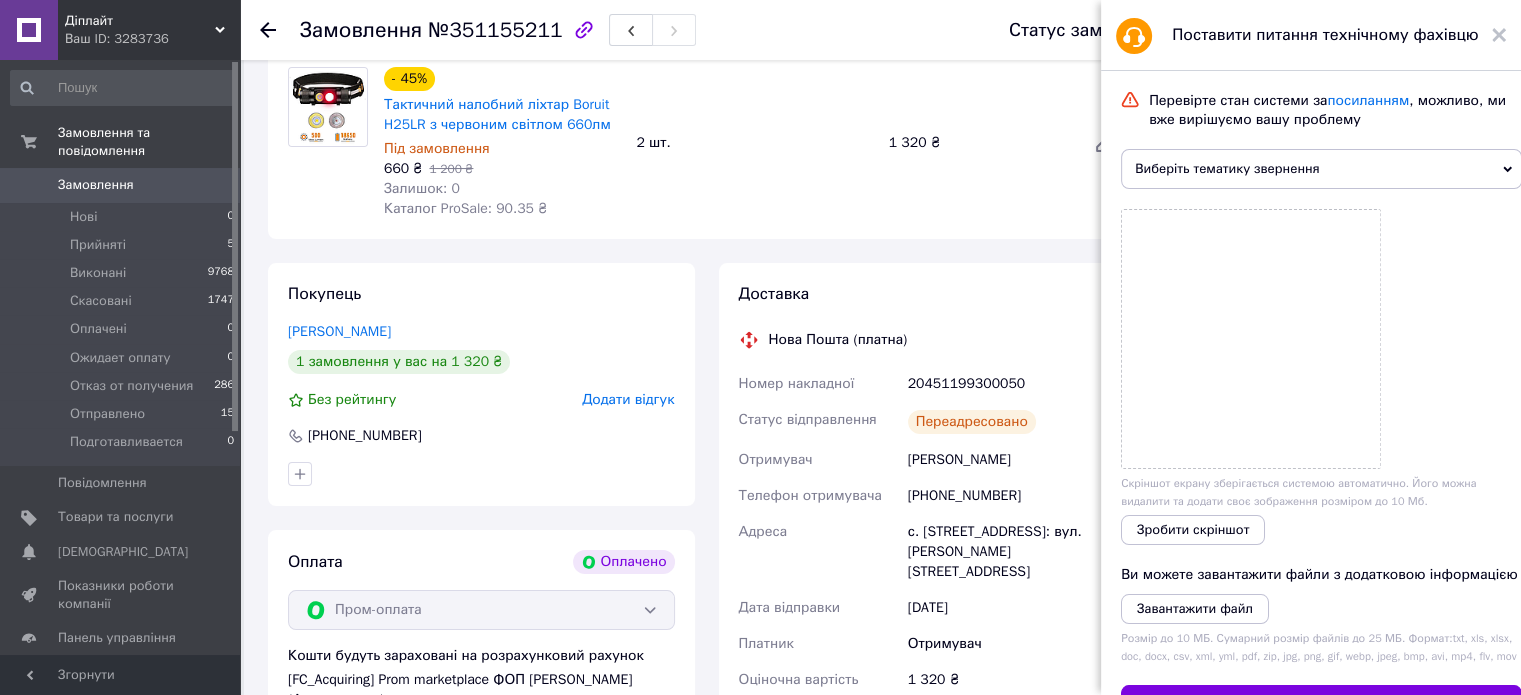 click on "Виберіть тематику звернення" at bounding box center [1321, 169] 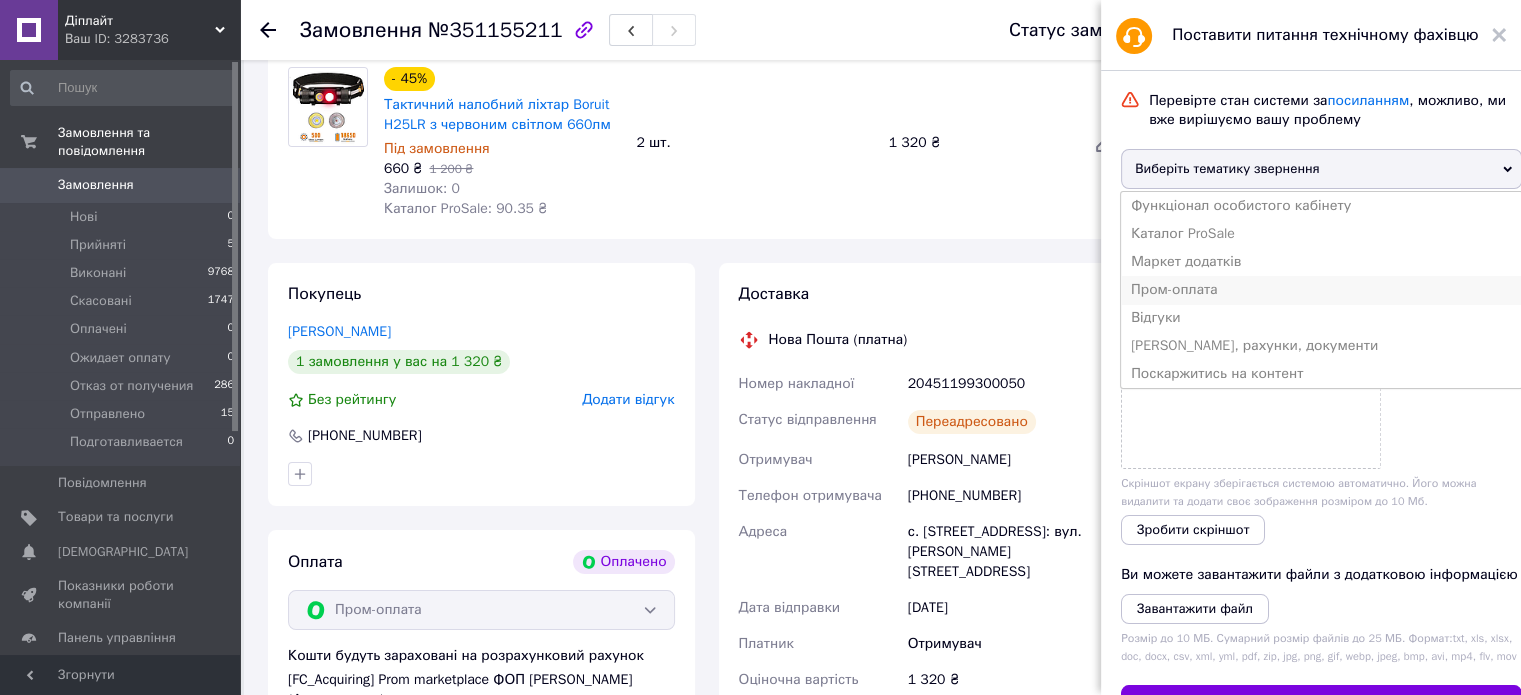 click on "Пром-оплата" at bounding box center [1321, 290] 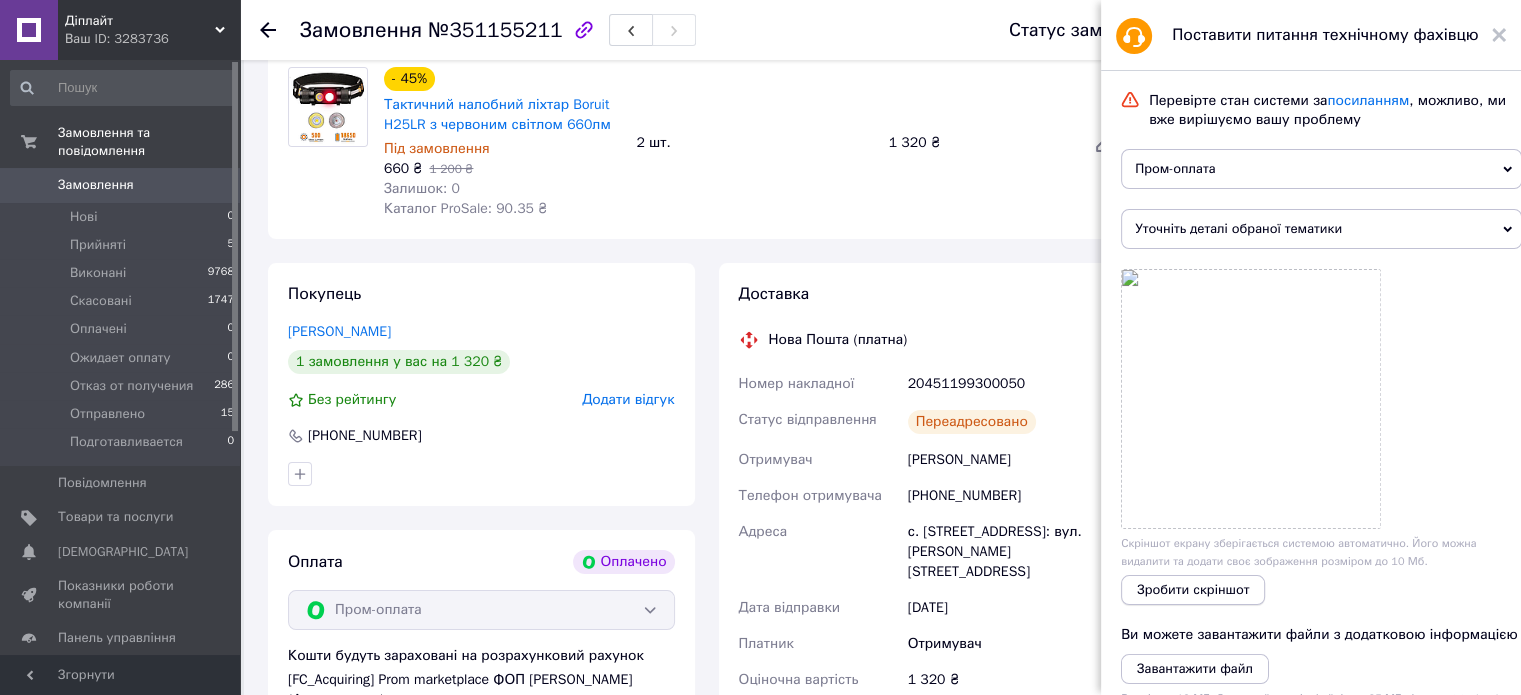 click on "Зробити скріншот" at bounding box center (1193, 590) 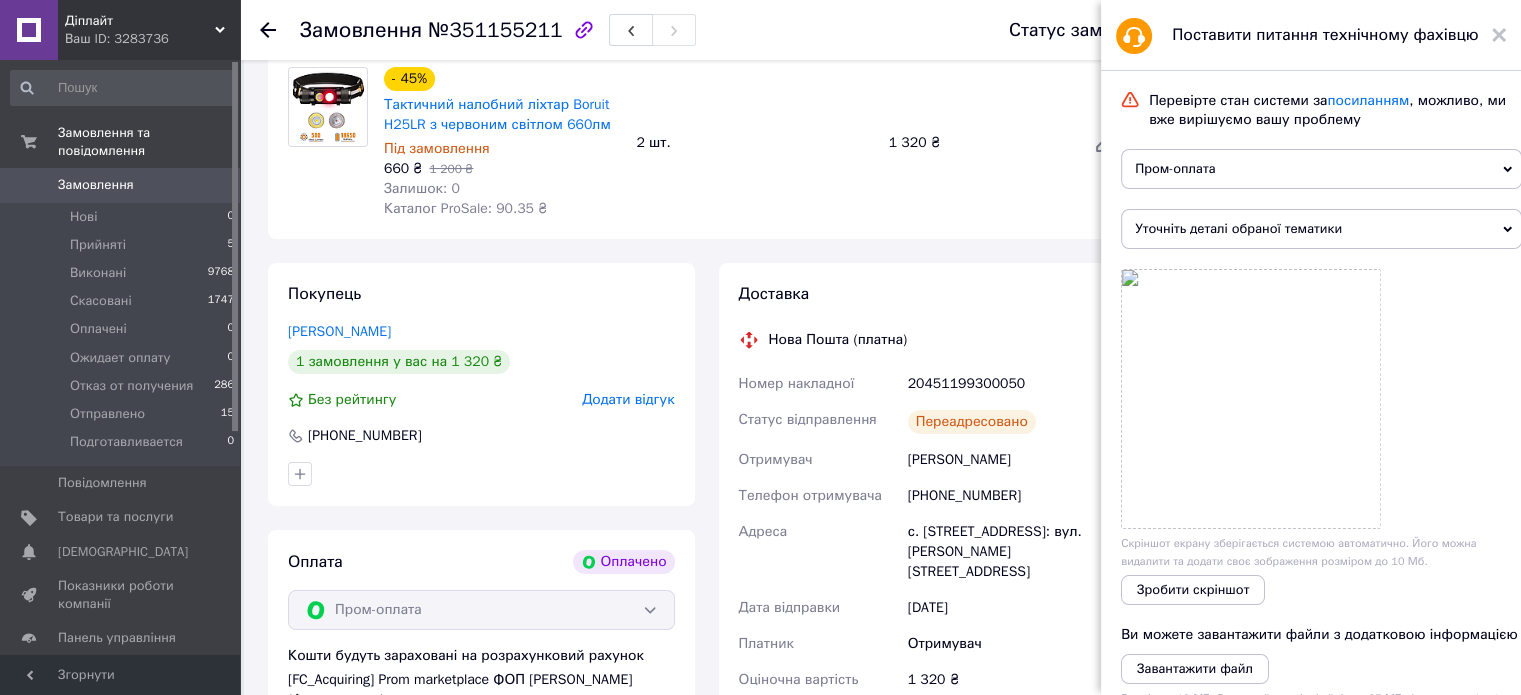click on "Уточніть деталі обраної тематики" at bounding box center [1321, 229] 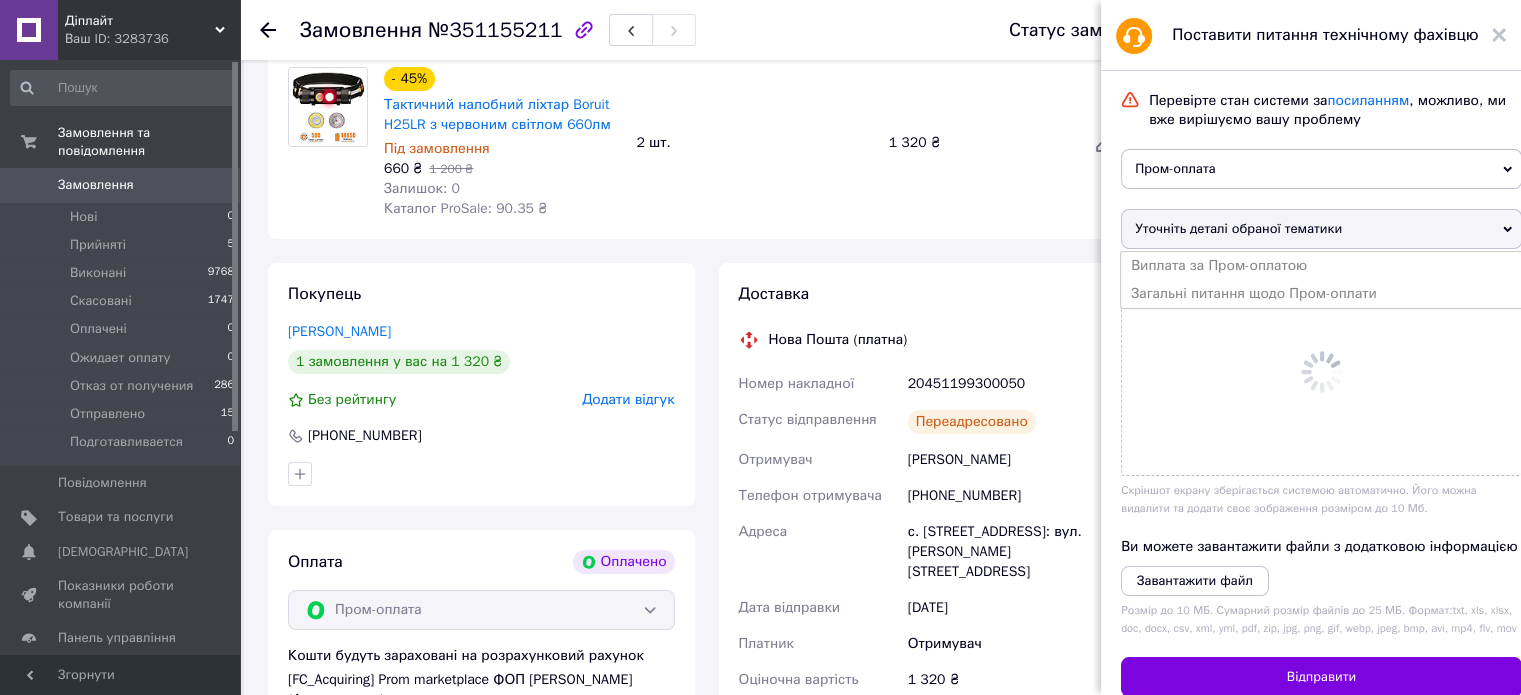 scroll, scrollTop: 526, scrollLeft: 0, axis: vertical 